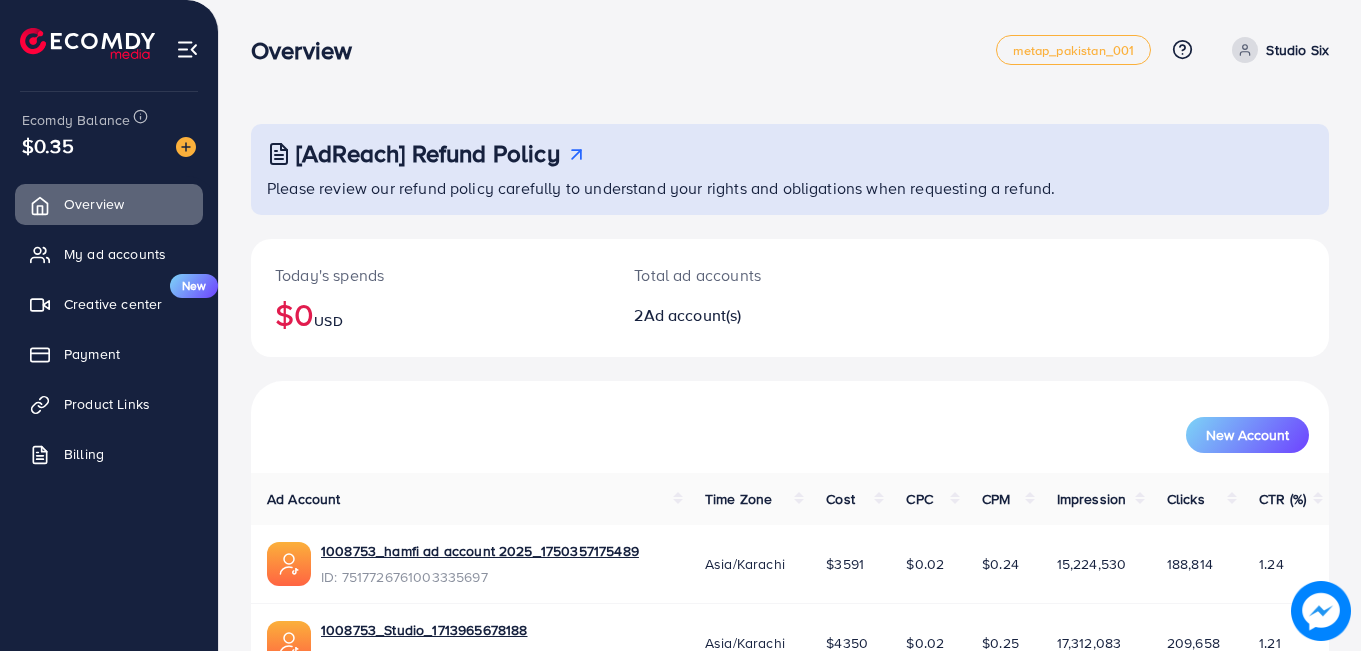 scroll, scrollTop: 0, scrollLeft: 0, axis: both 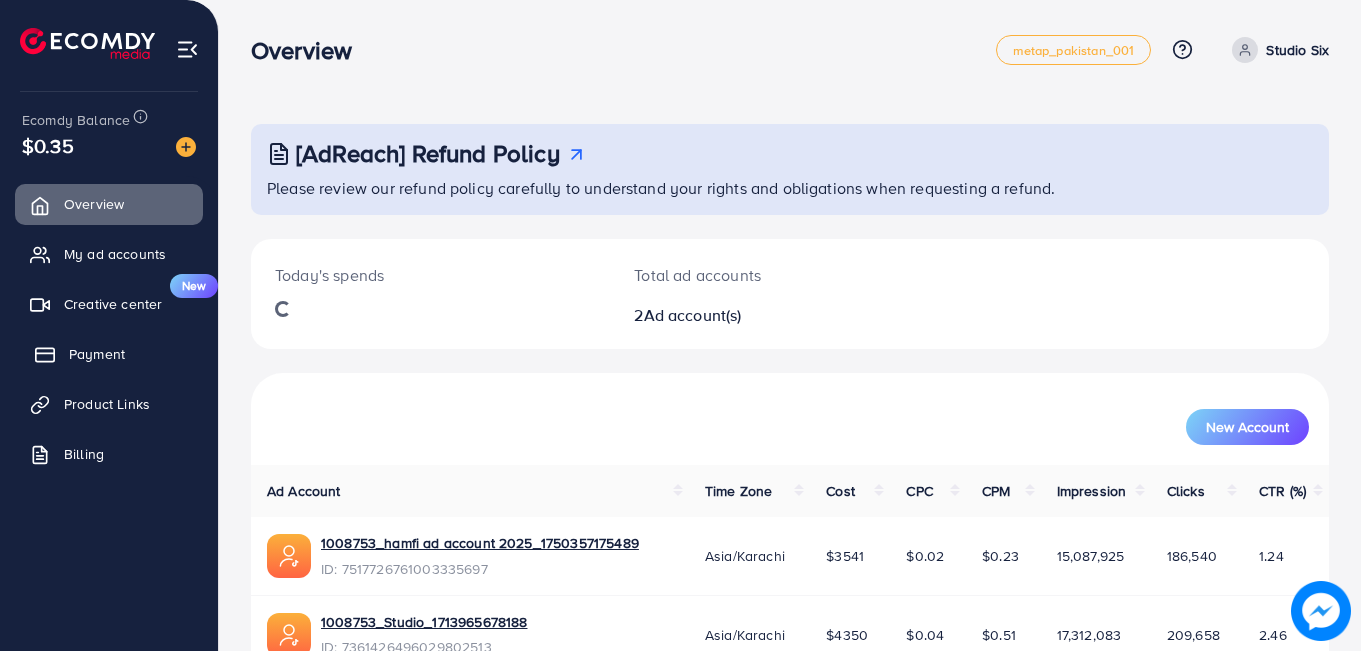 click on "Payment" at bounding box center [97, 354] 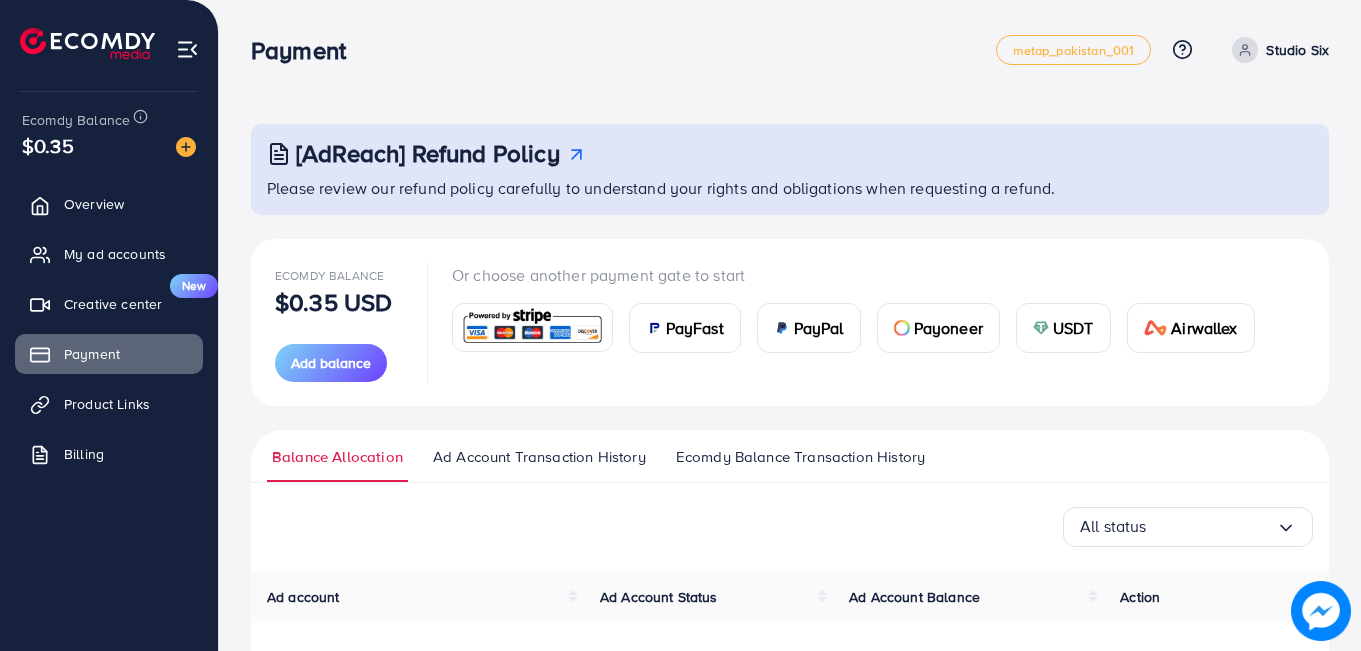 click on "USDT" at bounding box center [1073, 328] 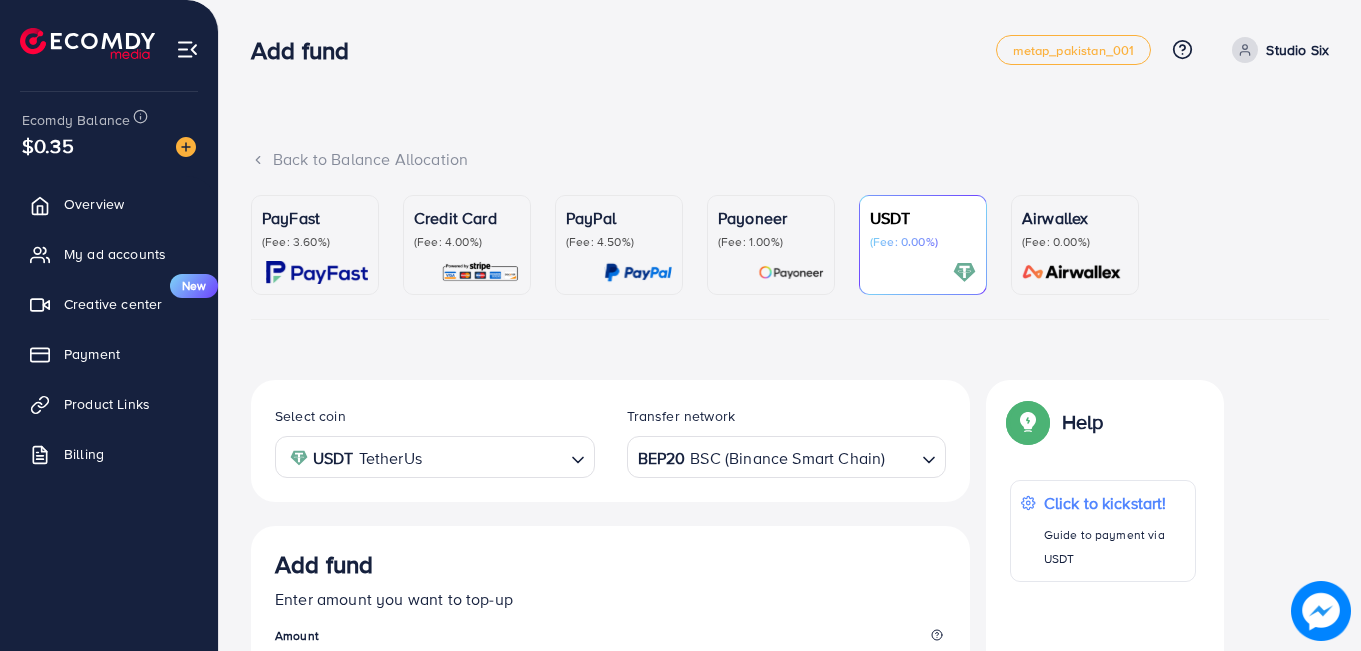 scroll, scrollTop: 351, scrollLeft: 0, axis: vertical 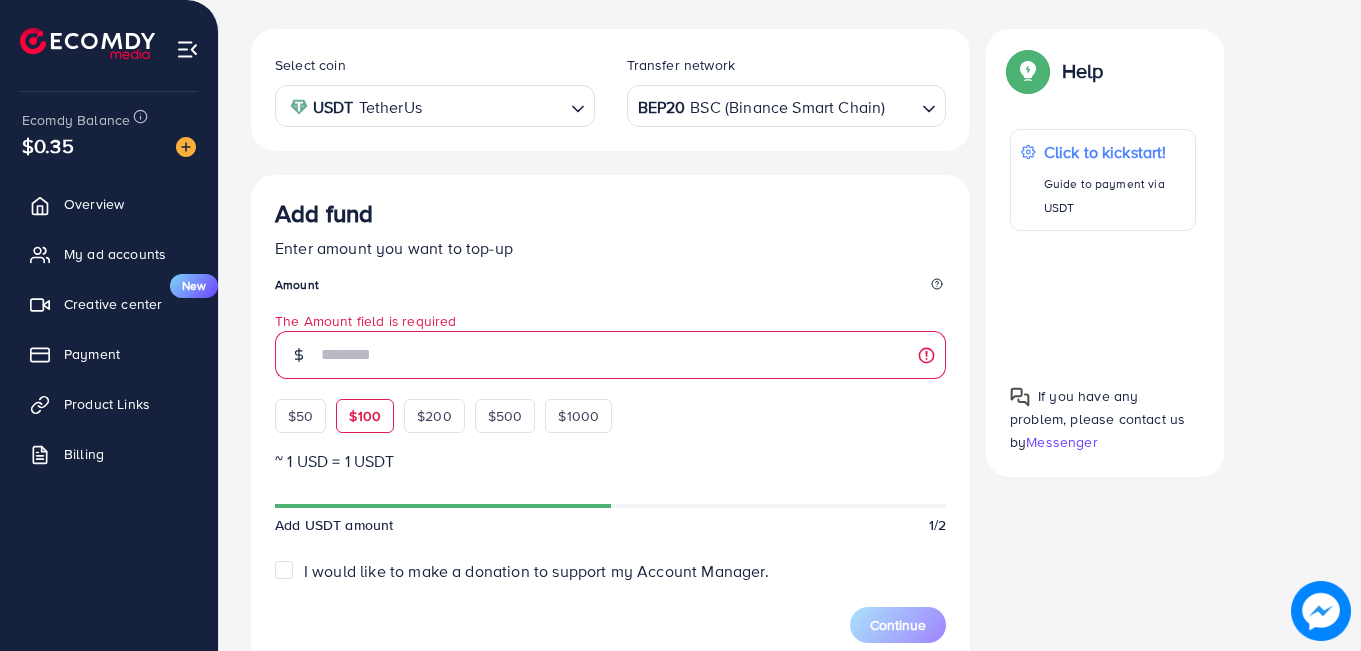 click on "Add fund  Enter amount you want to top-up Amount  The Amount field is required  $50 $100 $200 $500 $1000" at bounding box center (610, 316) 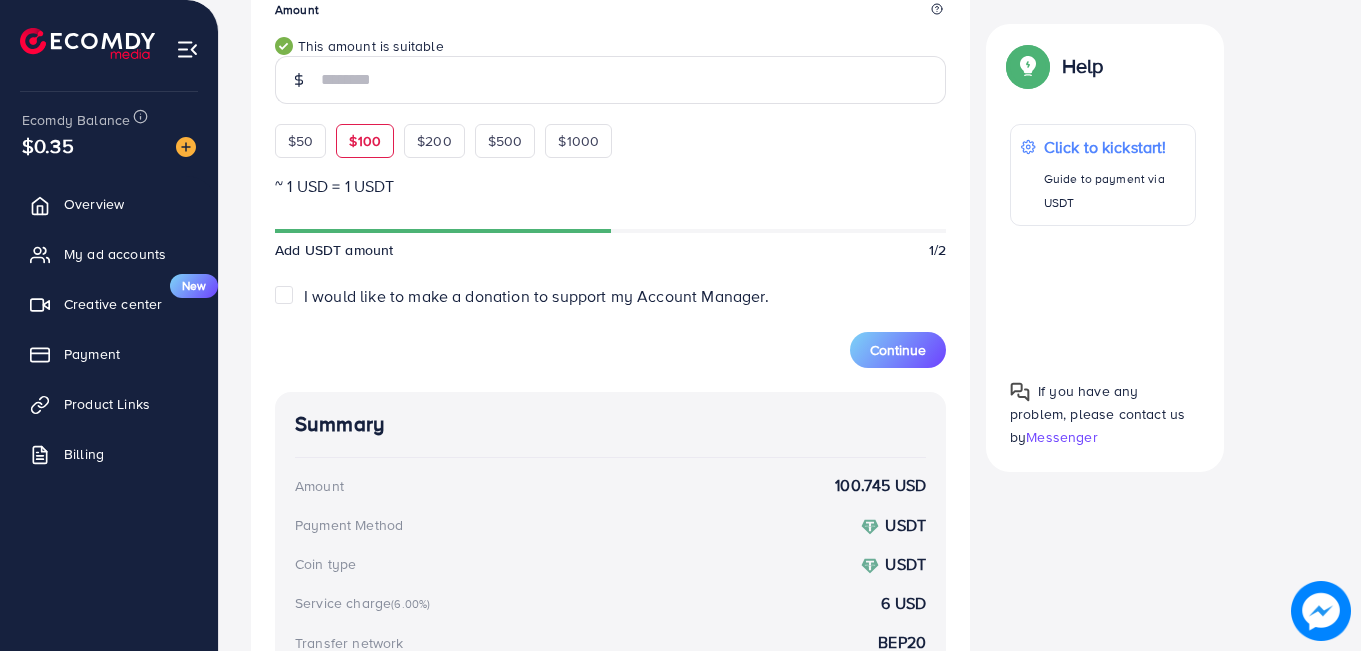 scroll, scrollTop: 629, scrollLeft: 0, axis: vertical 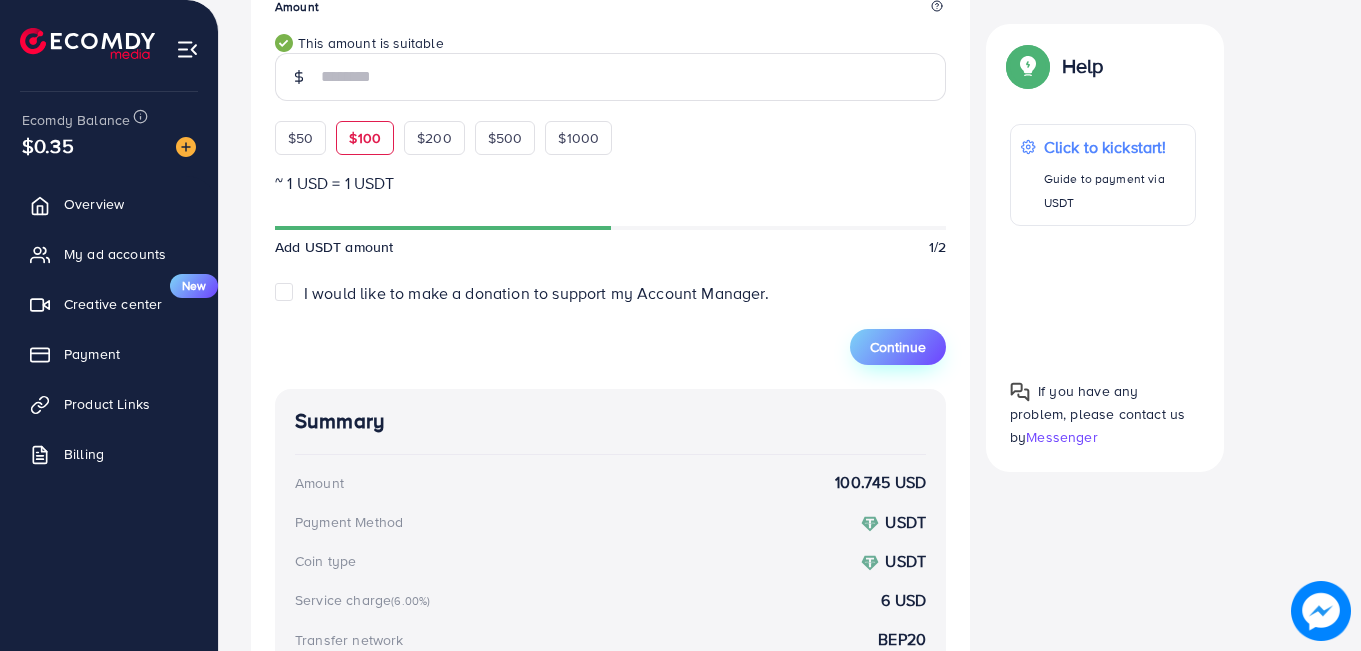 click on "Continue" at bounding box center (898, 347) 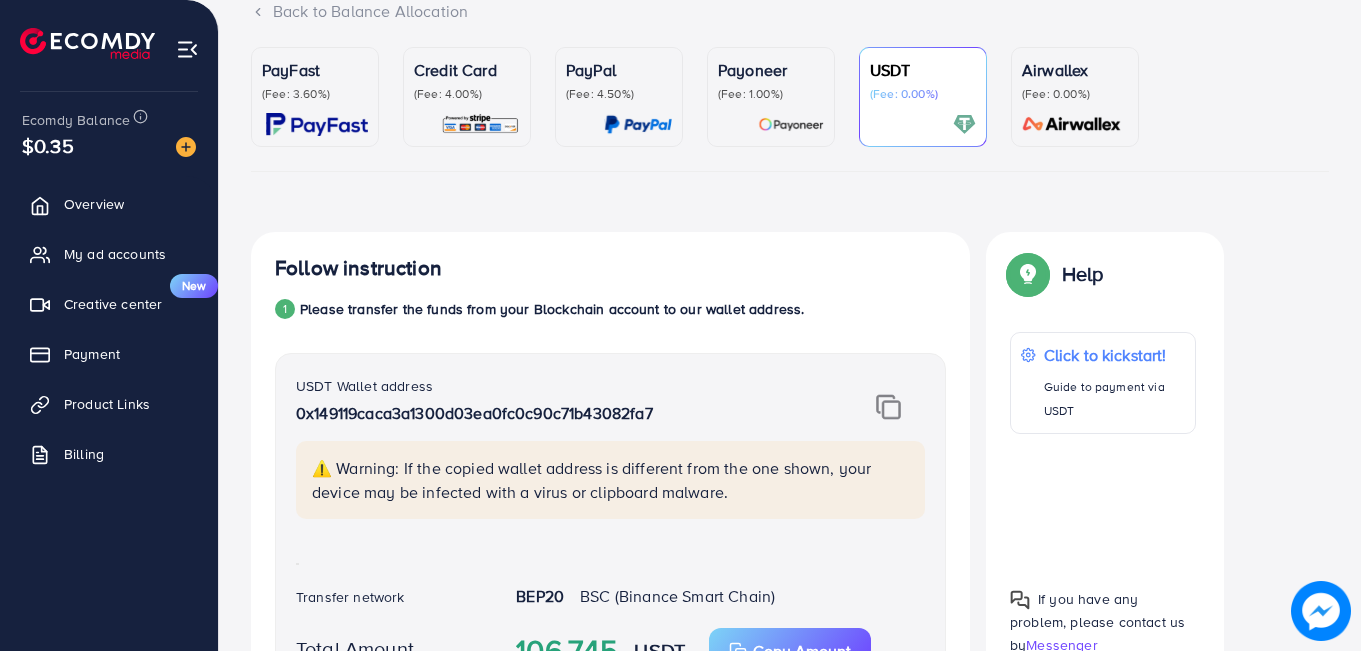 scroll, scrollTop: 140, scrollLeft: 0, axis: vertical 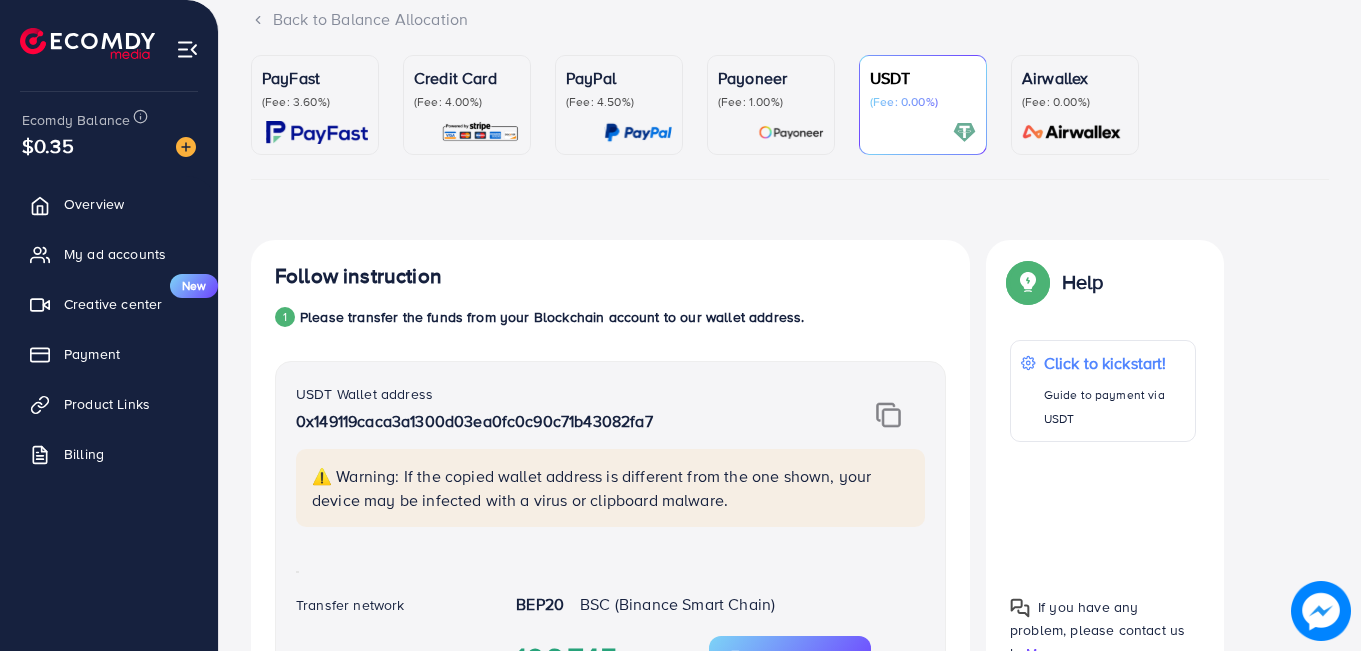 click at bounding box center [888, 415] 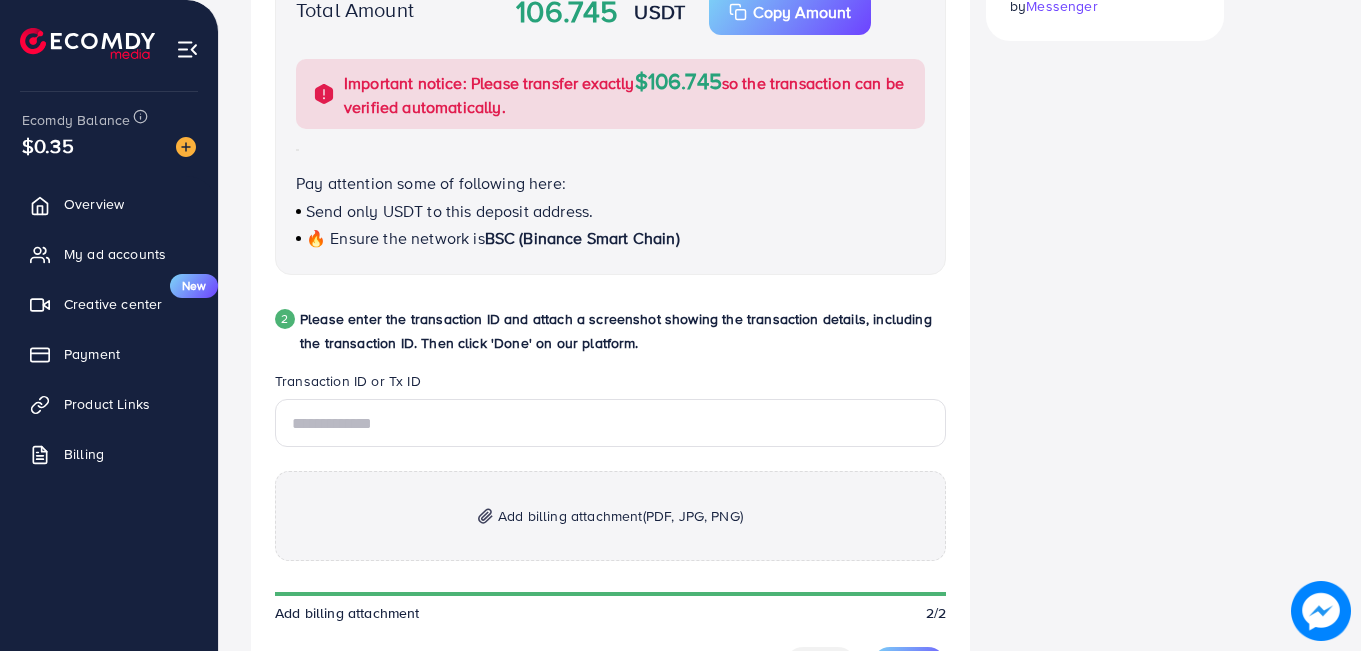 scroll, scrollTop: 793, scrollLeft: 0, axis: vertical 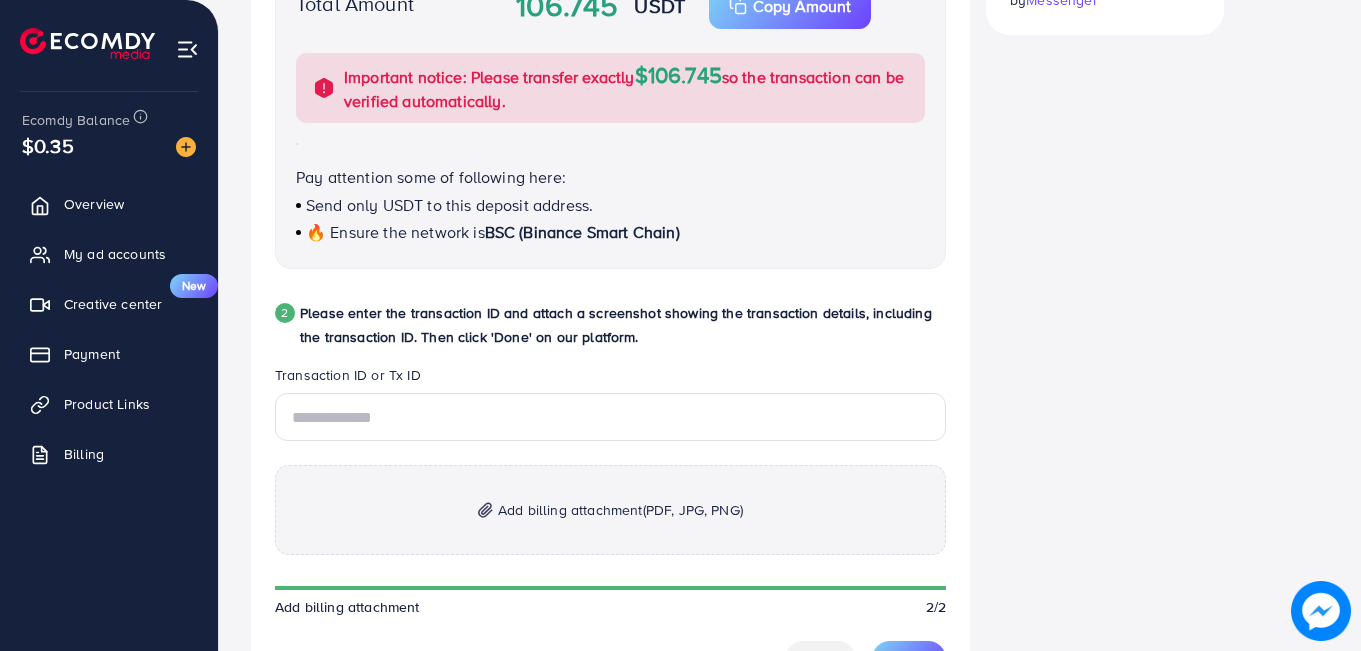 click on "Add billing attachment  (PDF, JPG, PNG)" at bounding box center [620, 510] 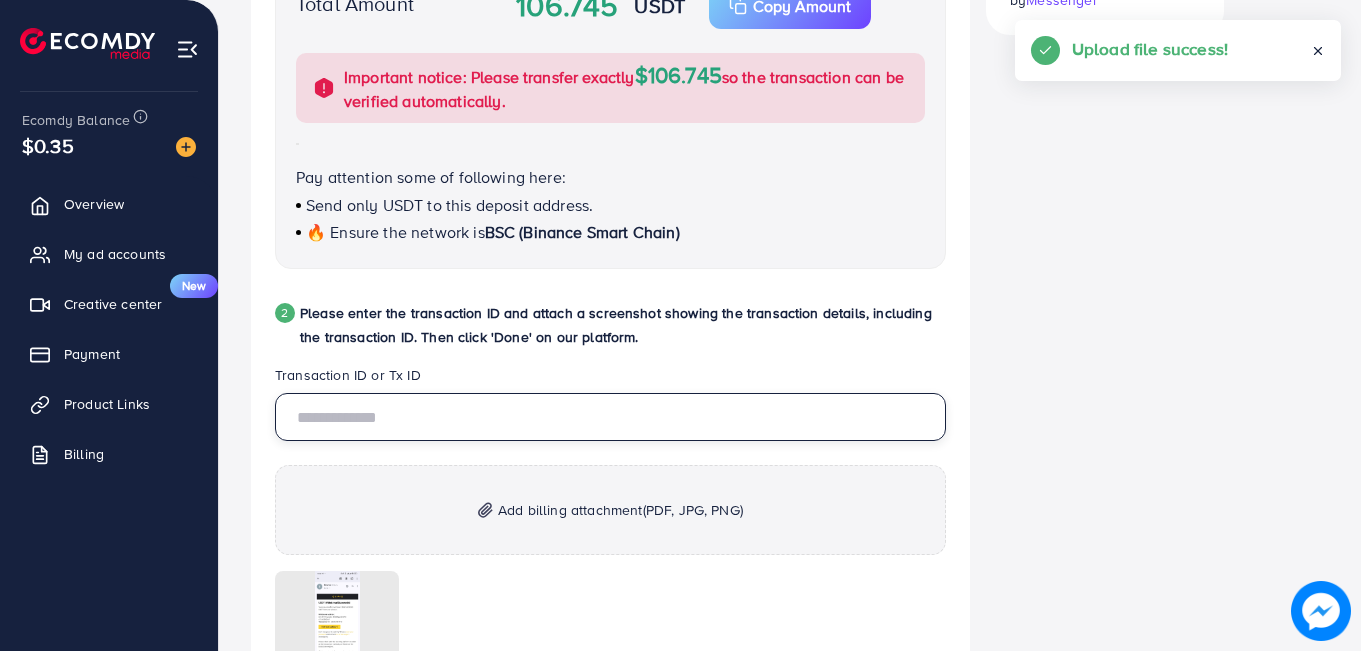 click at bounding box center (610, 417) 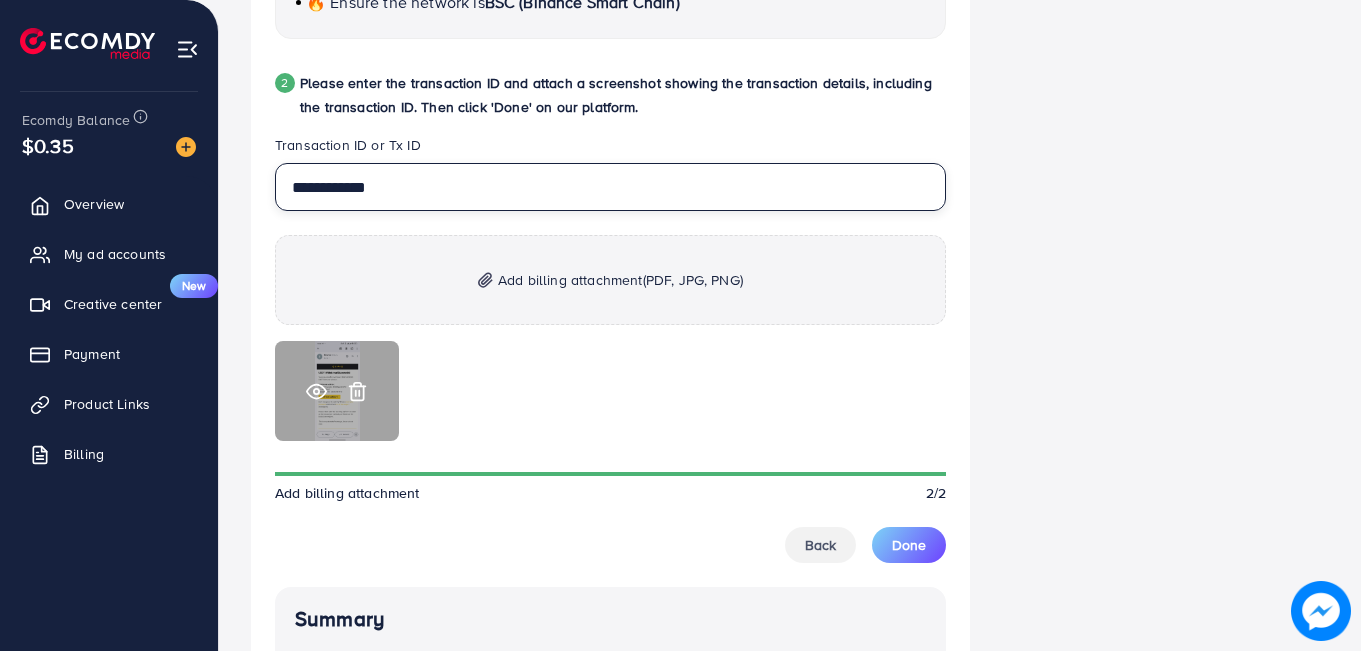 scroll, scrollTop: 1024, scrollLeft: 0, axis: vertical 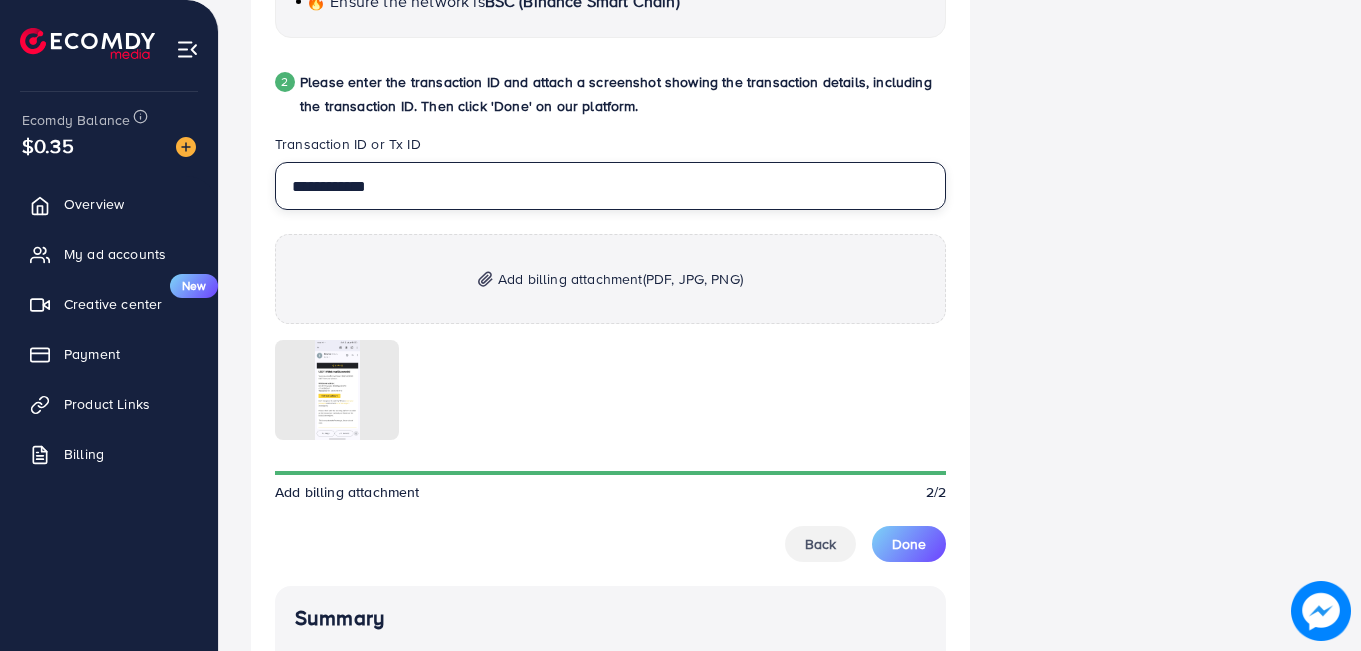 type on "**********" 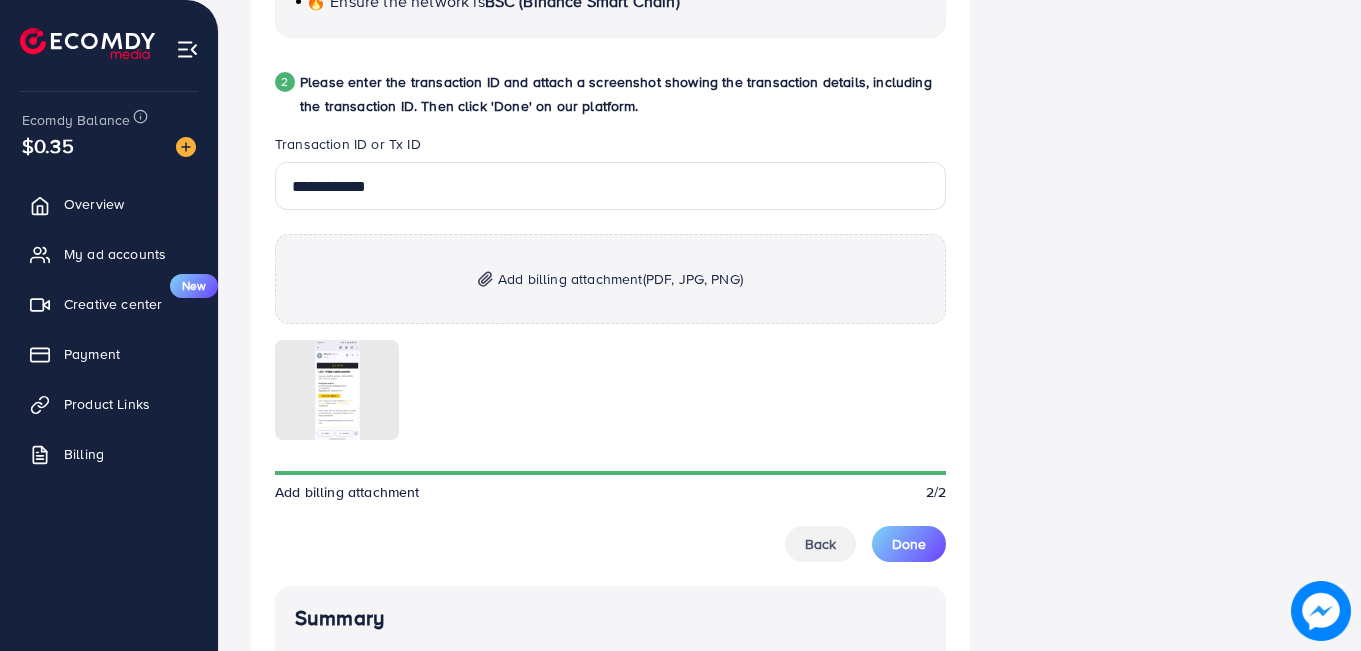 click on "**********" at bounding box center [610, 559] 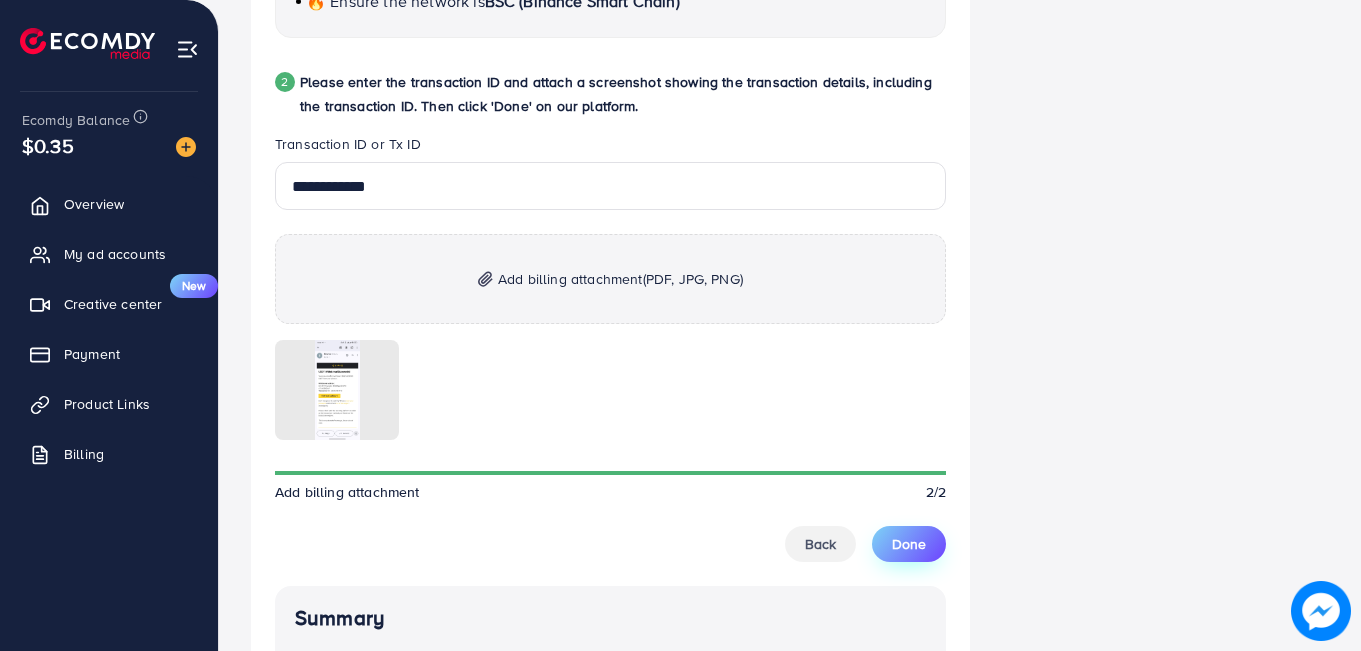 drag, startPoint x: 920, startPoint y: 563, endPoint x: 914, endPoint y: 551, distance: 13.416408 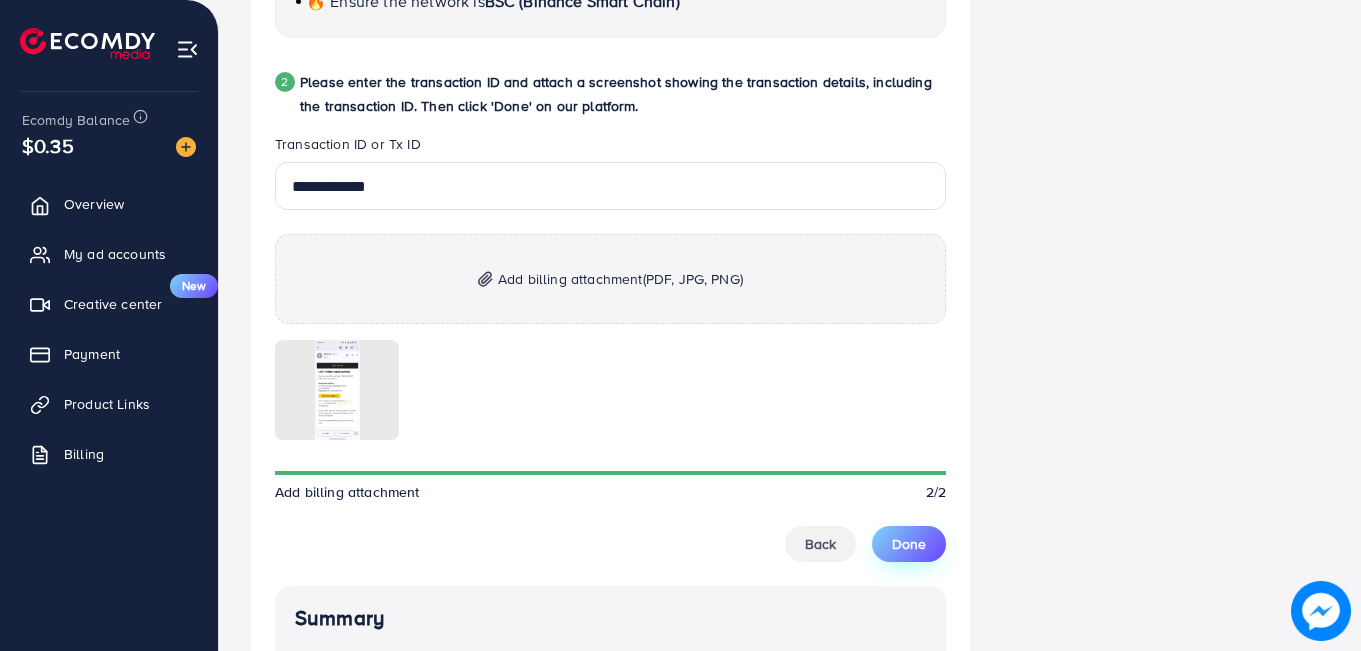 click on "Done" at bounding box center [909, 544] 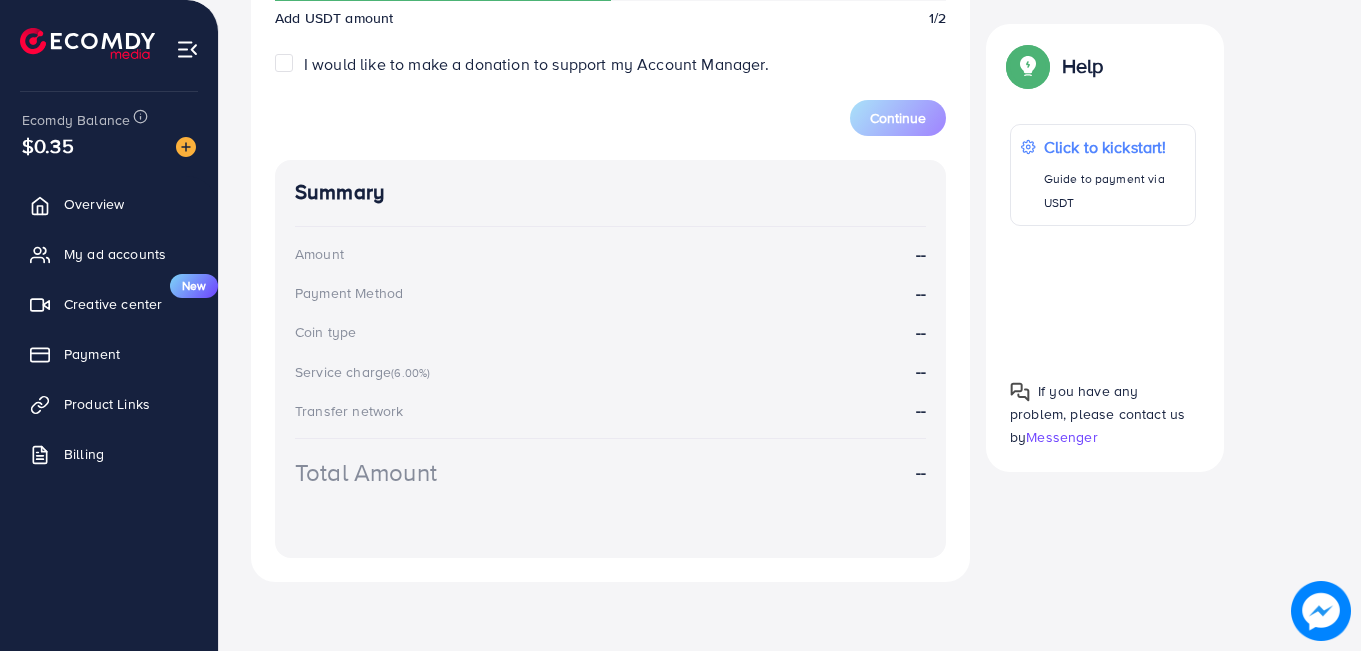 scroll, scrollTop: 831, scrollLeft: 0, axis: vertical 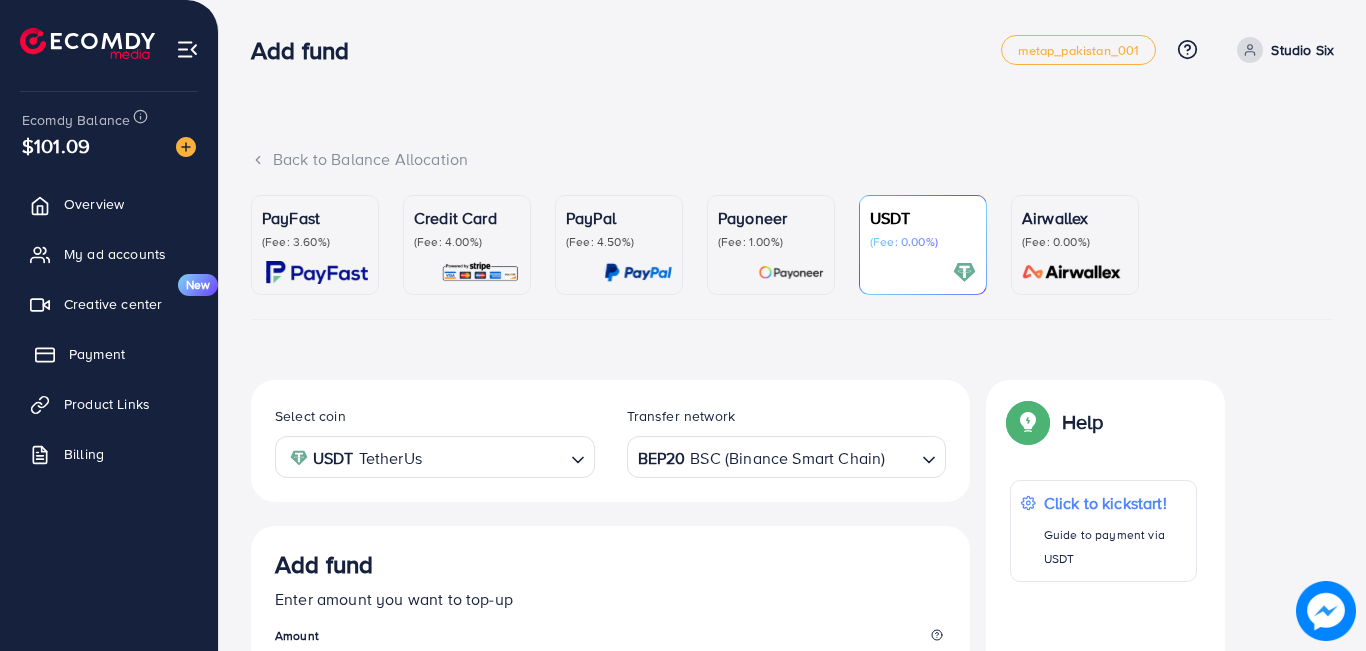 click on "Payment" at bounding box center [97, 354] 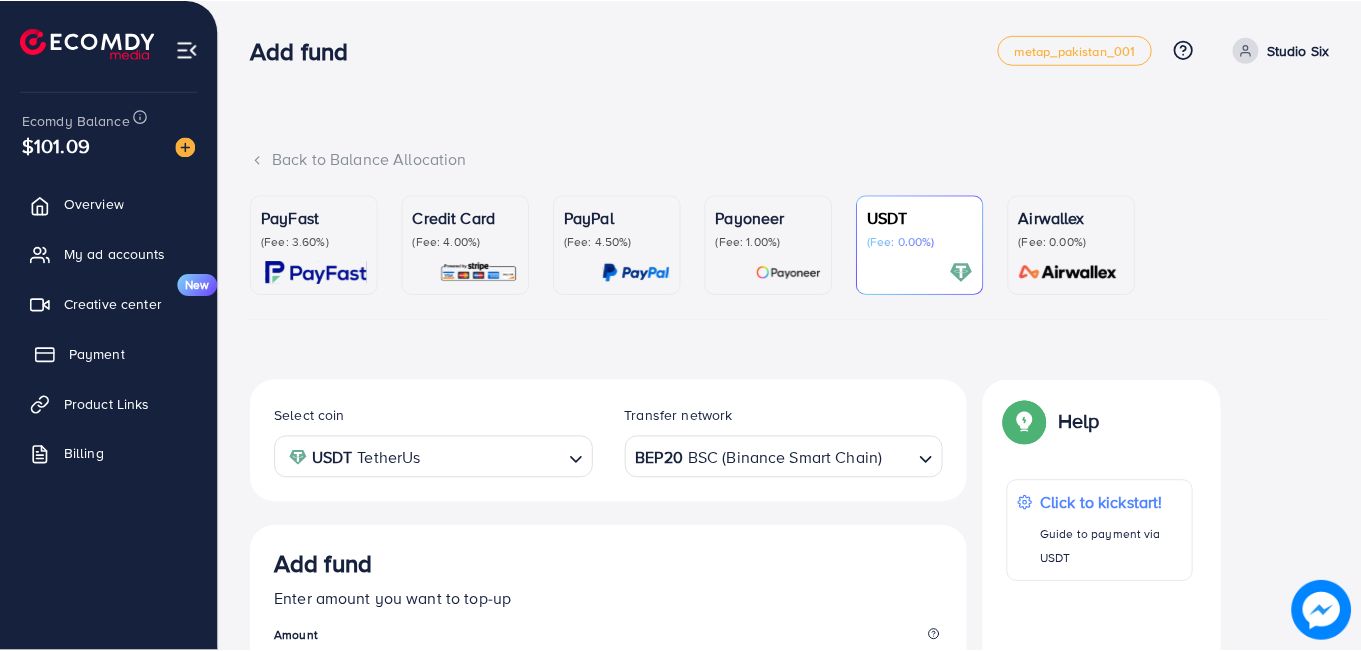 scroll, scrollTop: 367, scrollLeft: 0, axis: vertical 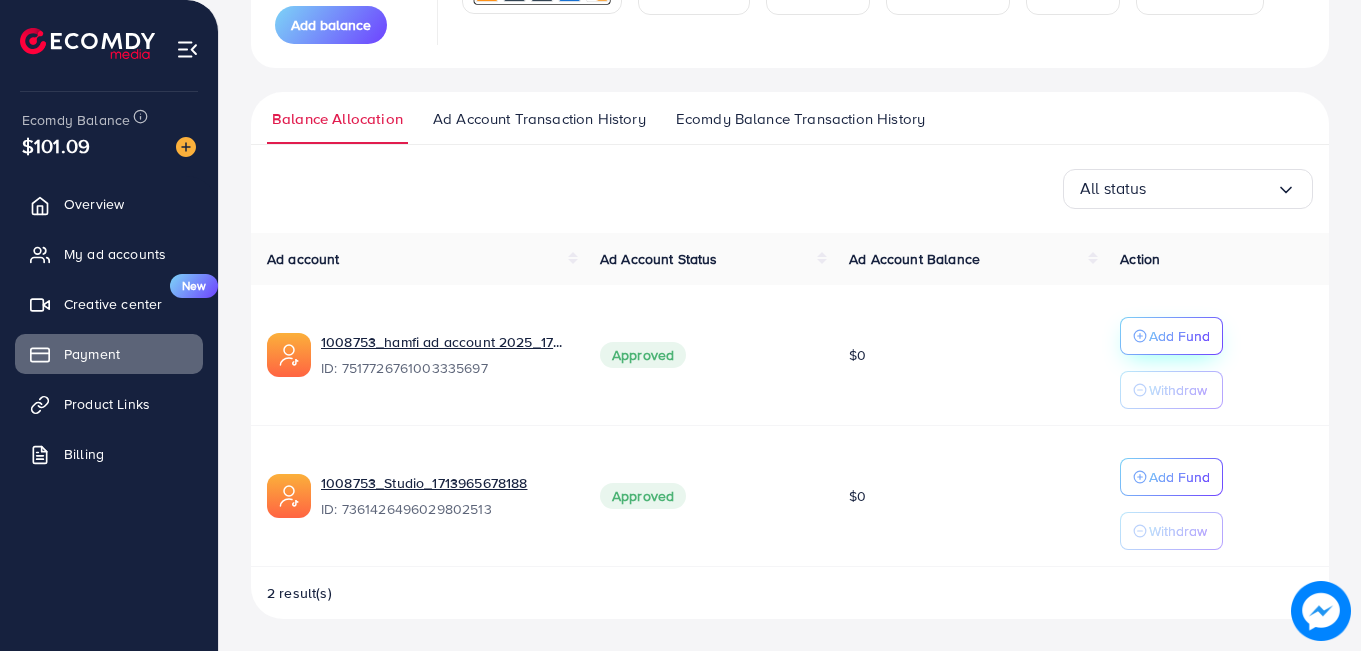 click on "Add Fund" at bounding box center [1179, 336] 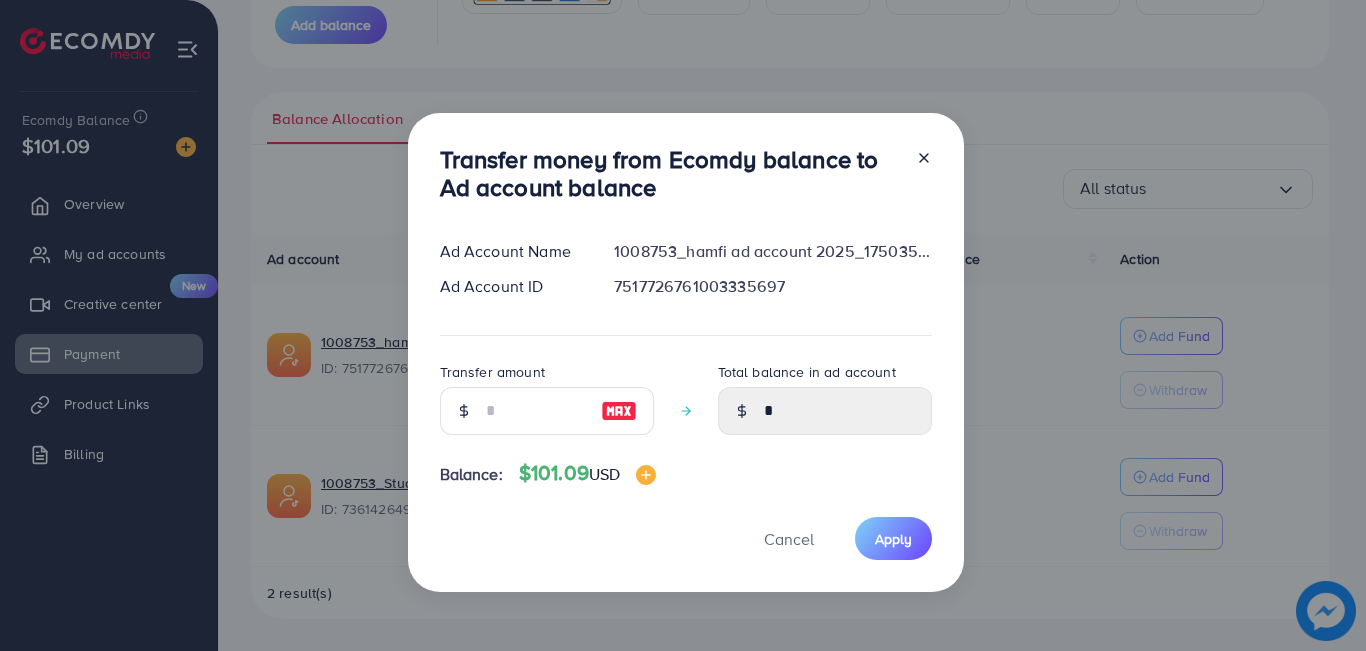 click at bounding box center (619, 411) 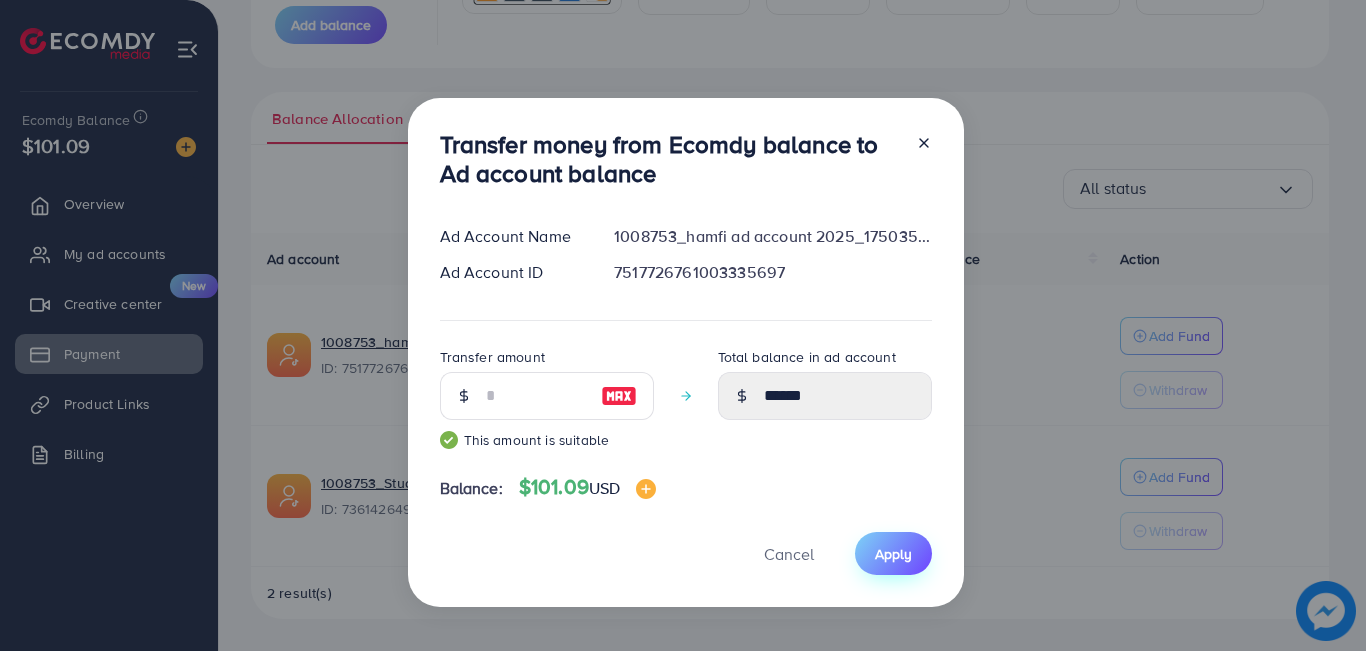 click on "Apply" at bounding box center [893, 553] 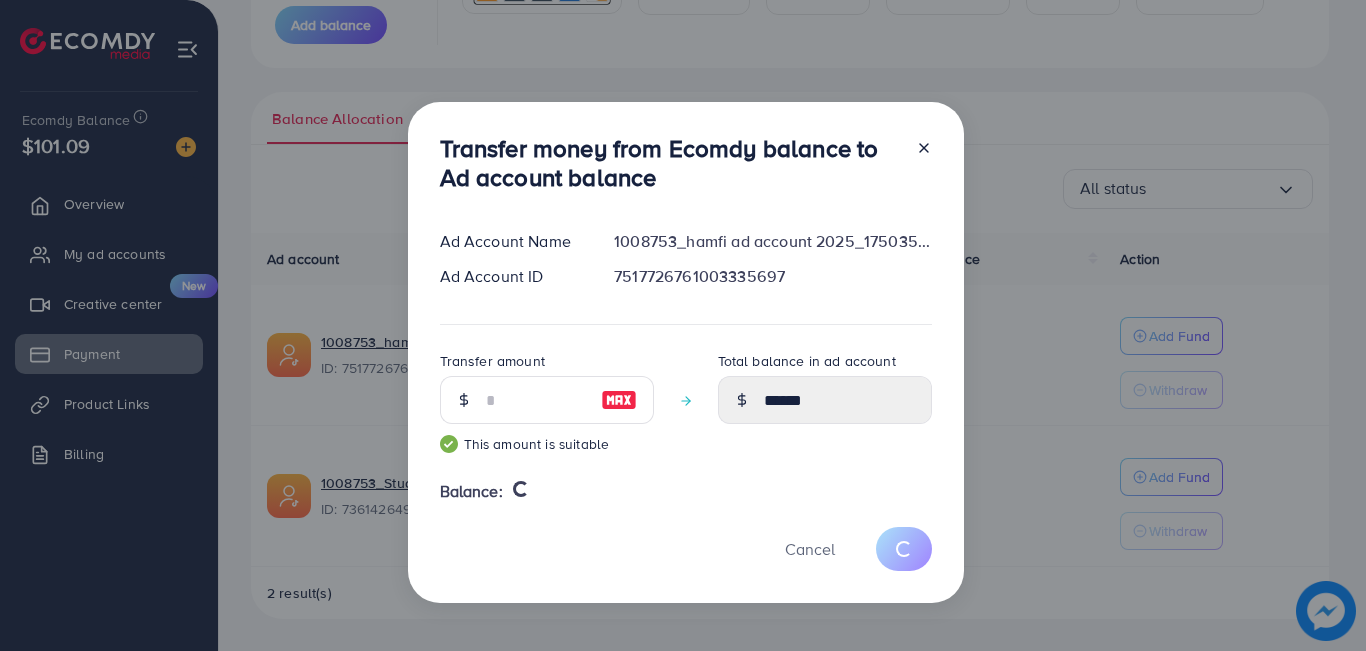 type 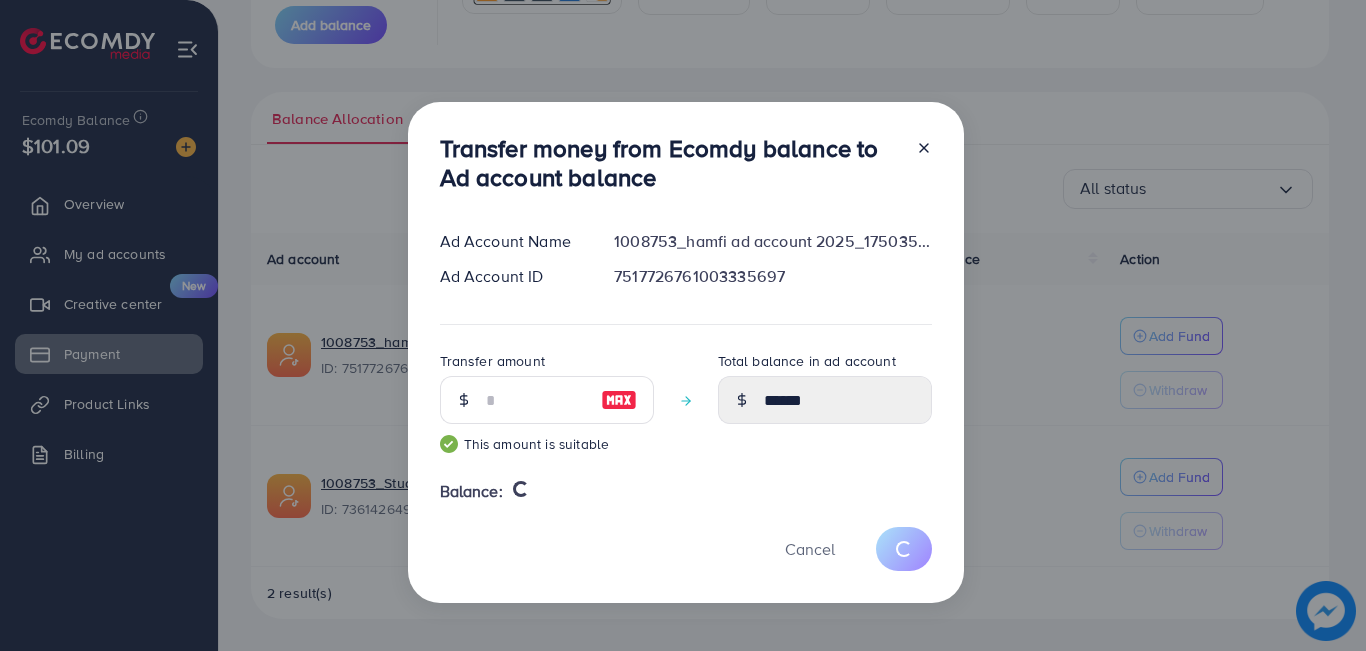 type on "*" 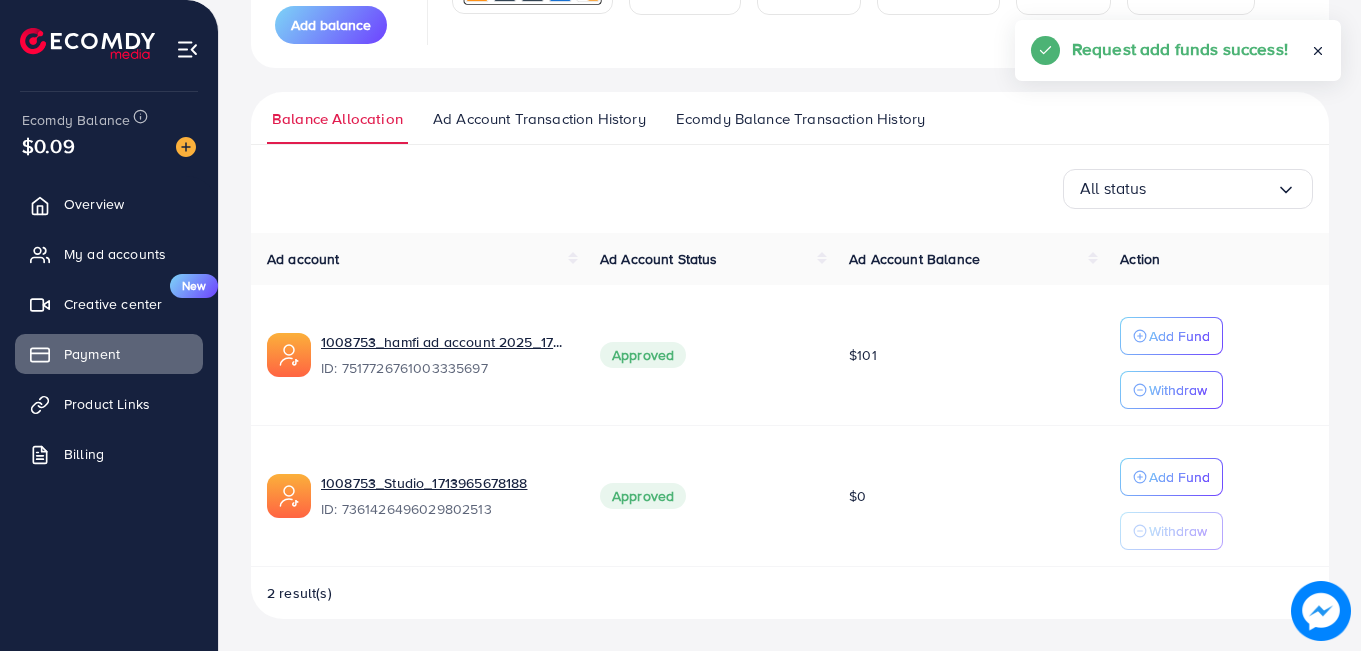 scroll, scrollTop: 338, scrollLeft: 0, axis: vertical 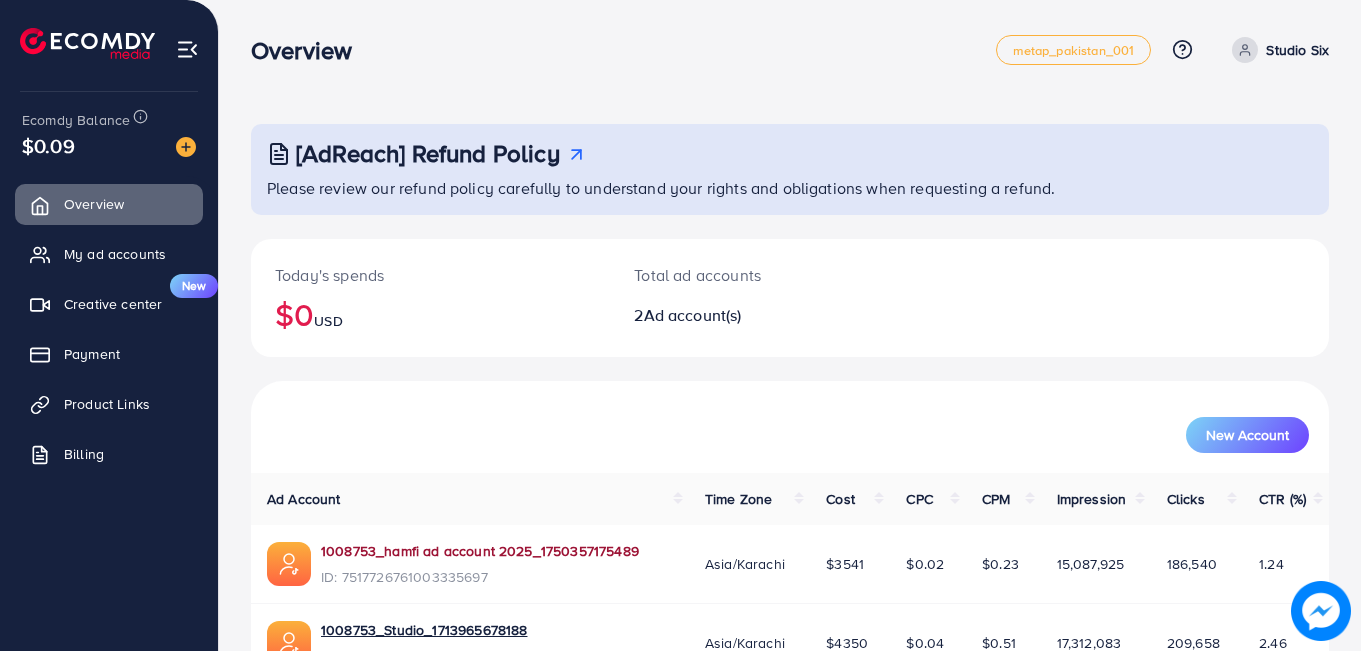 click on "1008753_hamfi ad account 2025_1750357175489" at bounding box center (480, 551) 